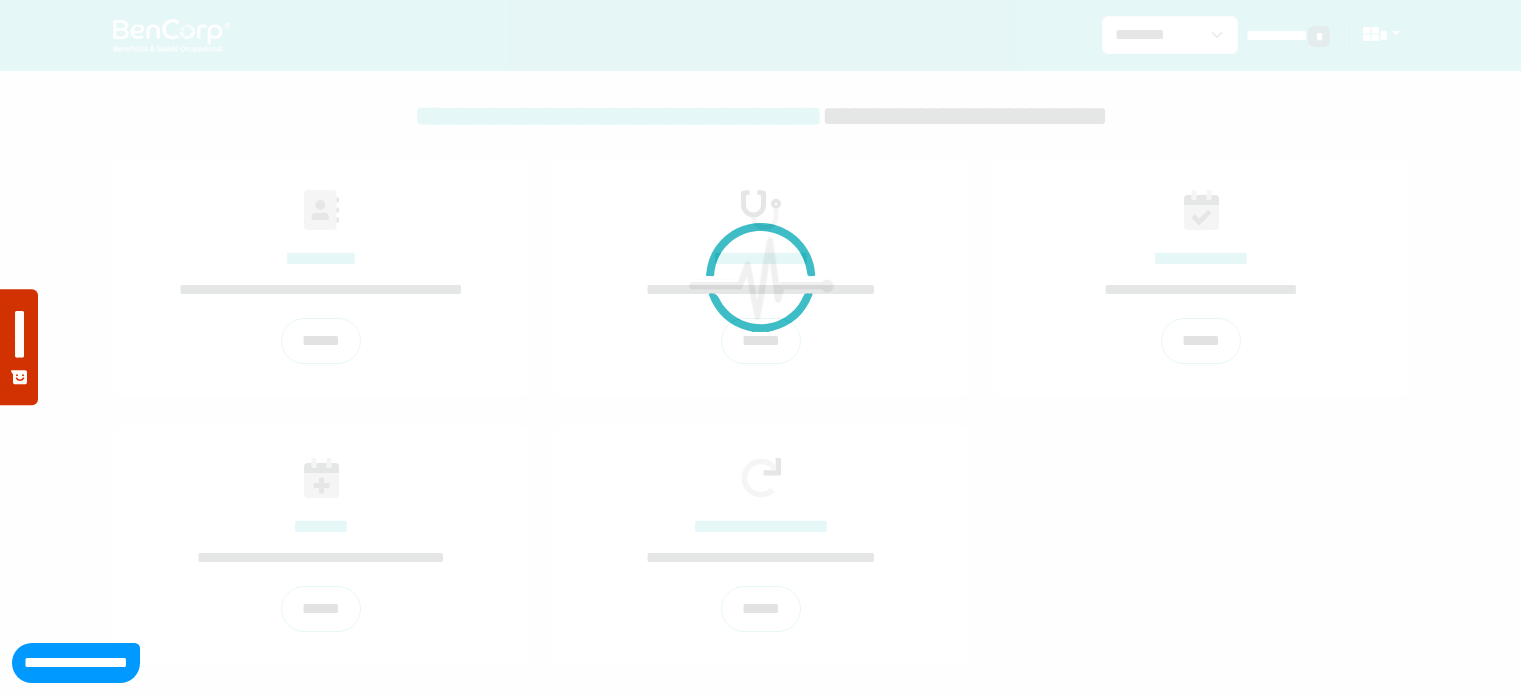 scroll, scrollTop: 0, scrollLeft: 0, axis: both 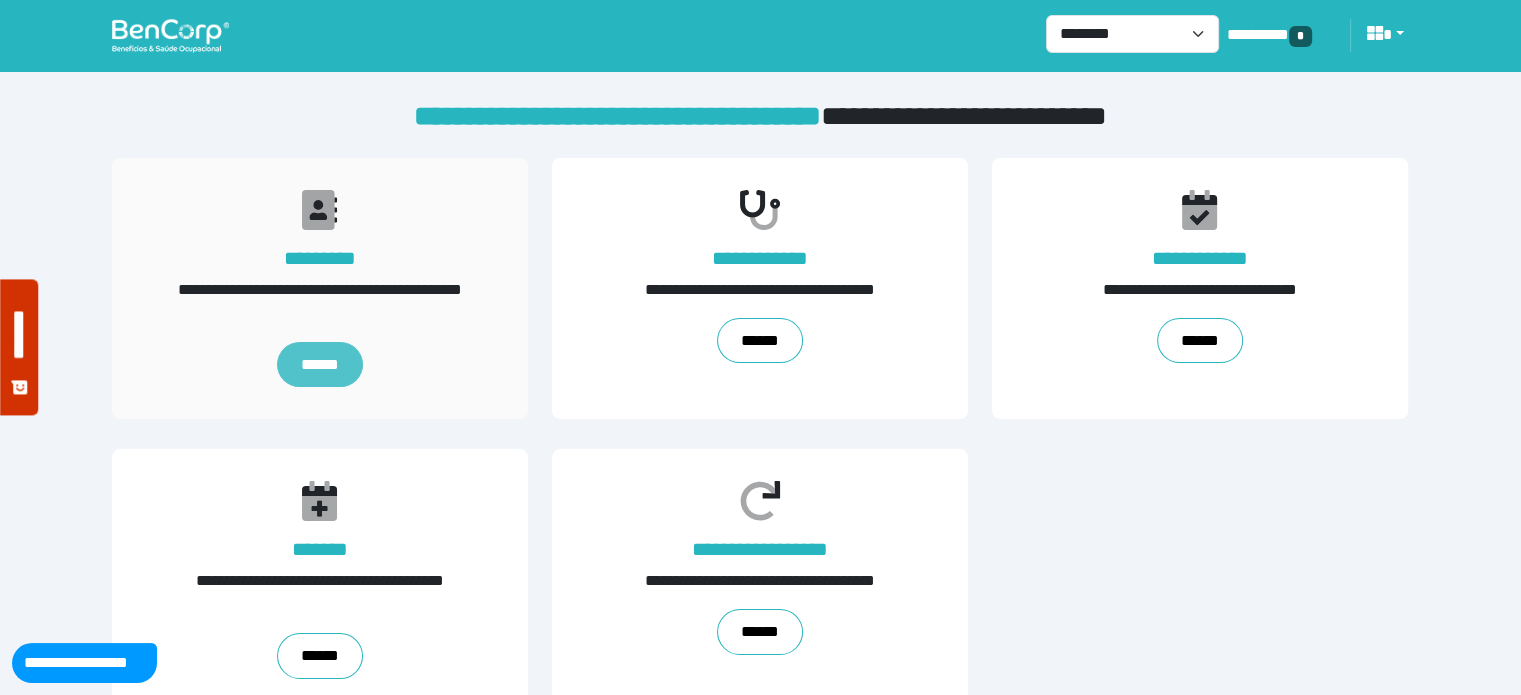 click on "******" at bounding box center [320, 365] 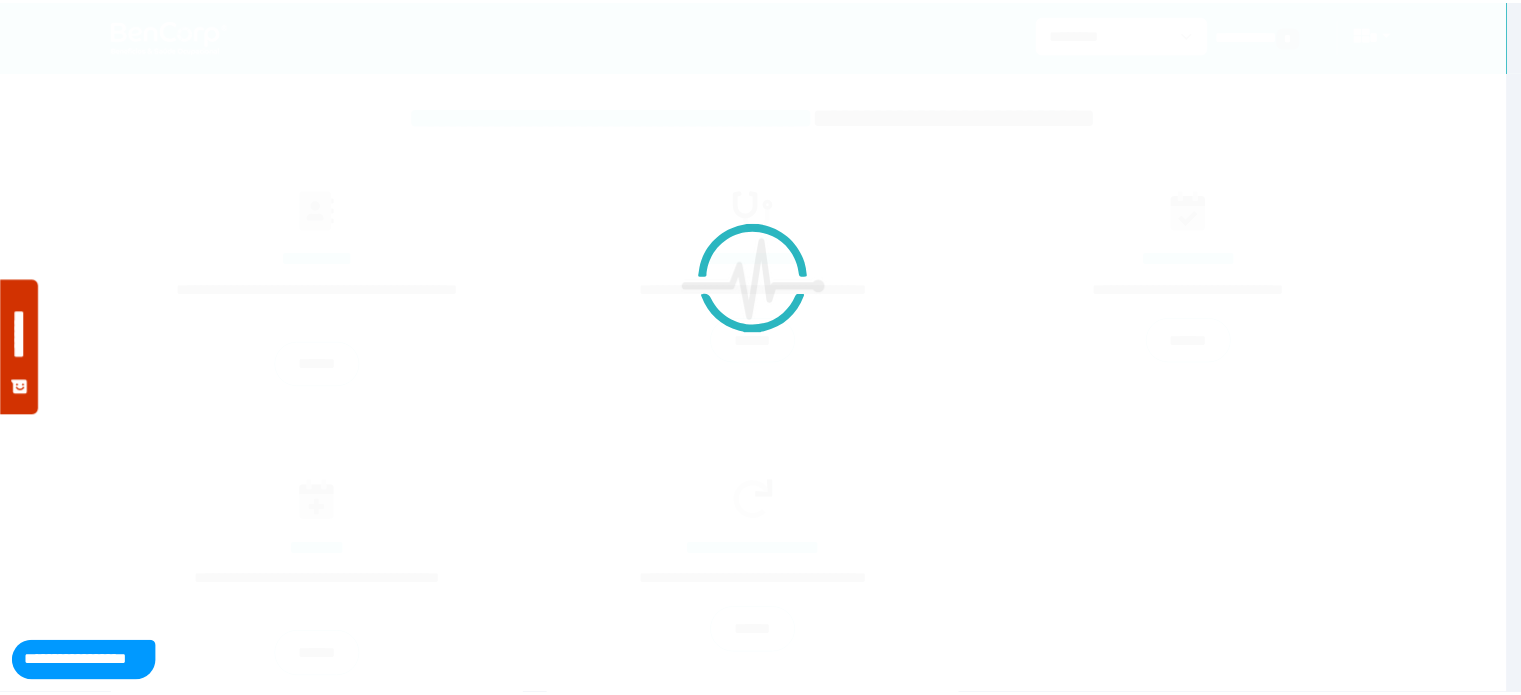 scroll, scrollTop: 0, scrollLeft: 0, axis: both 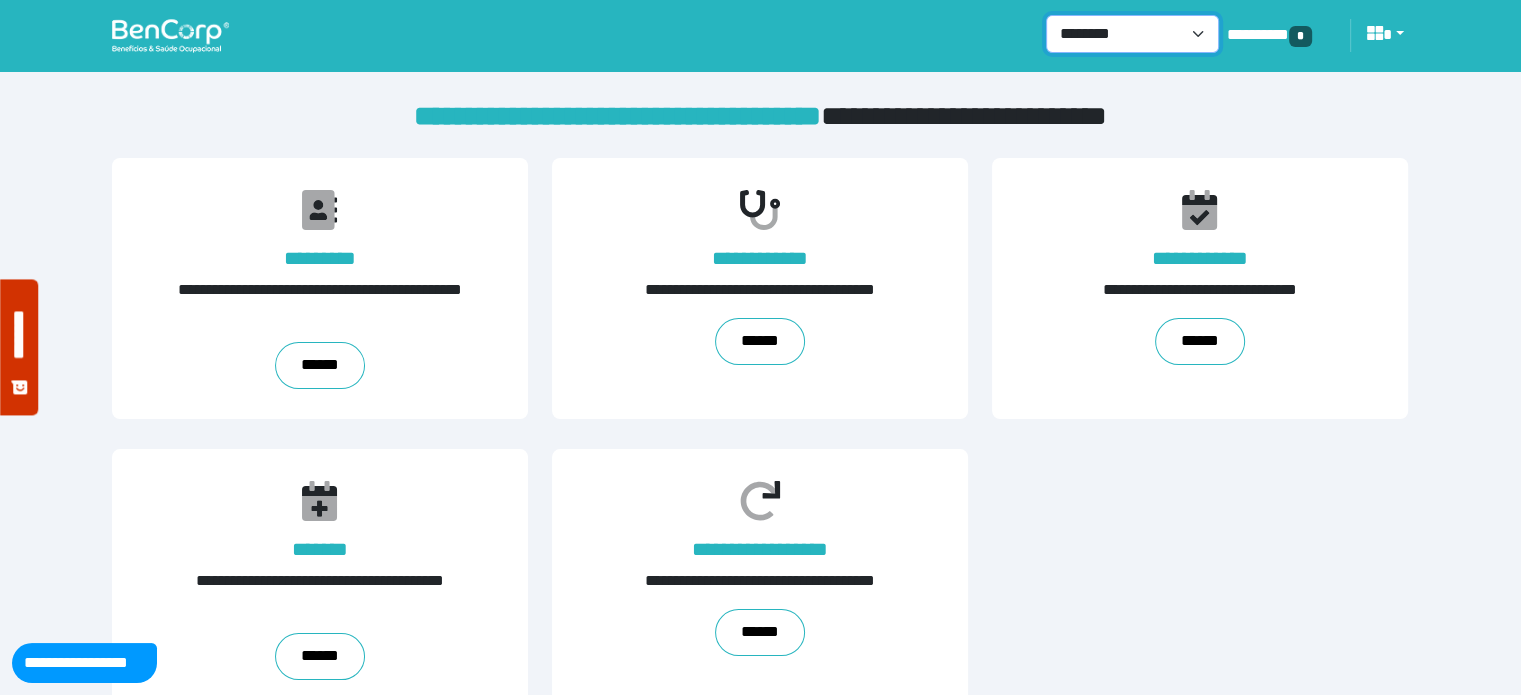 click on "**********" at bounding box center (1132, 34) 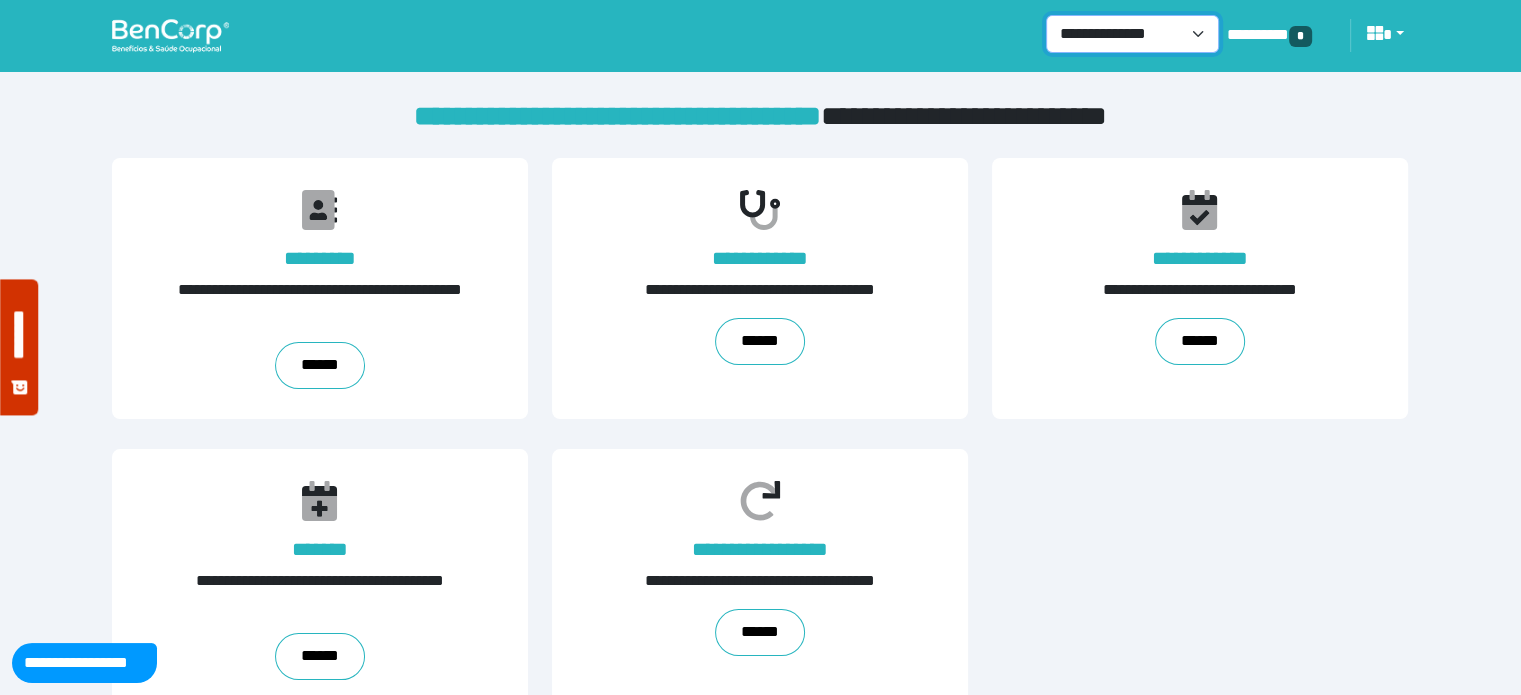 click on "**********" at bounding box center (1132, 34) 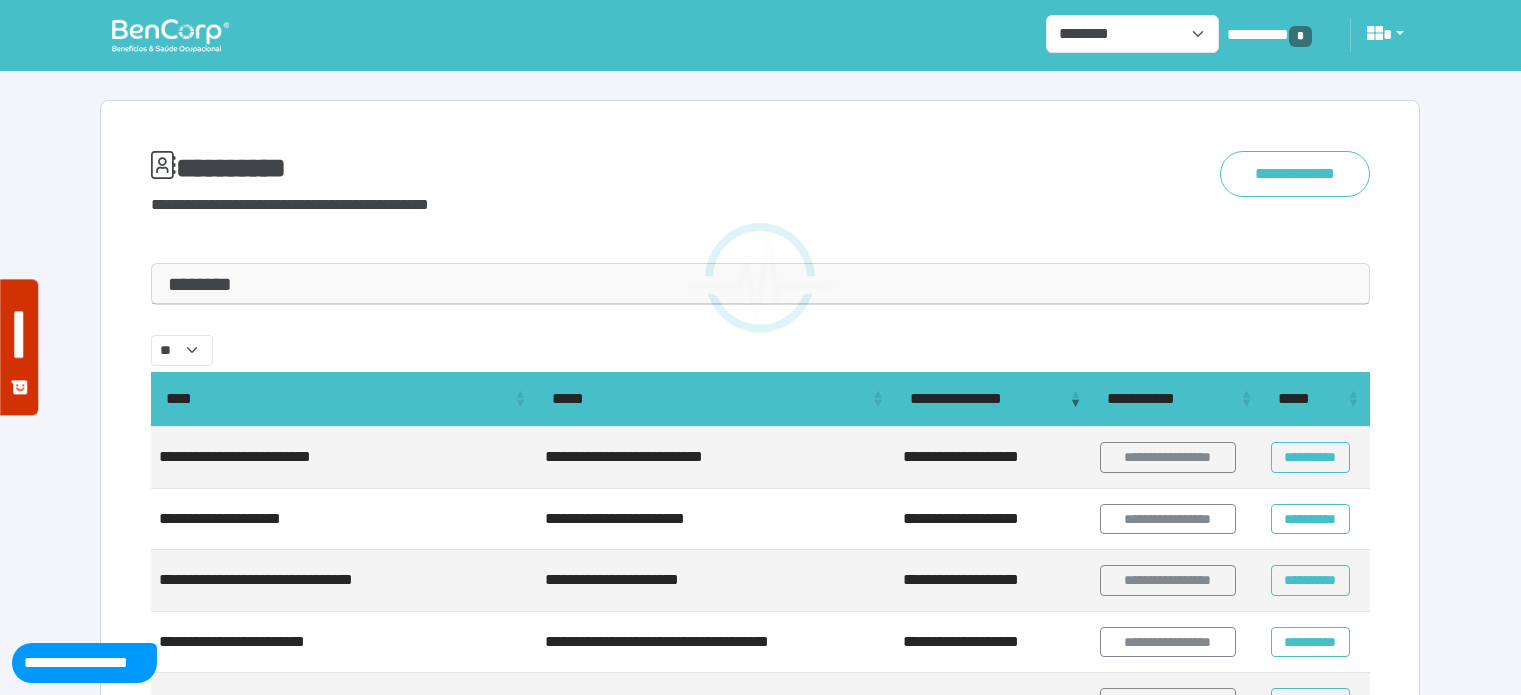 scroll, scrollTop: 0, scrollLeft: 0, axis: both 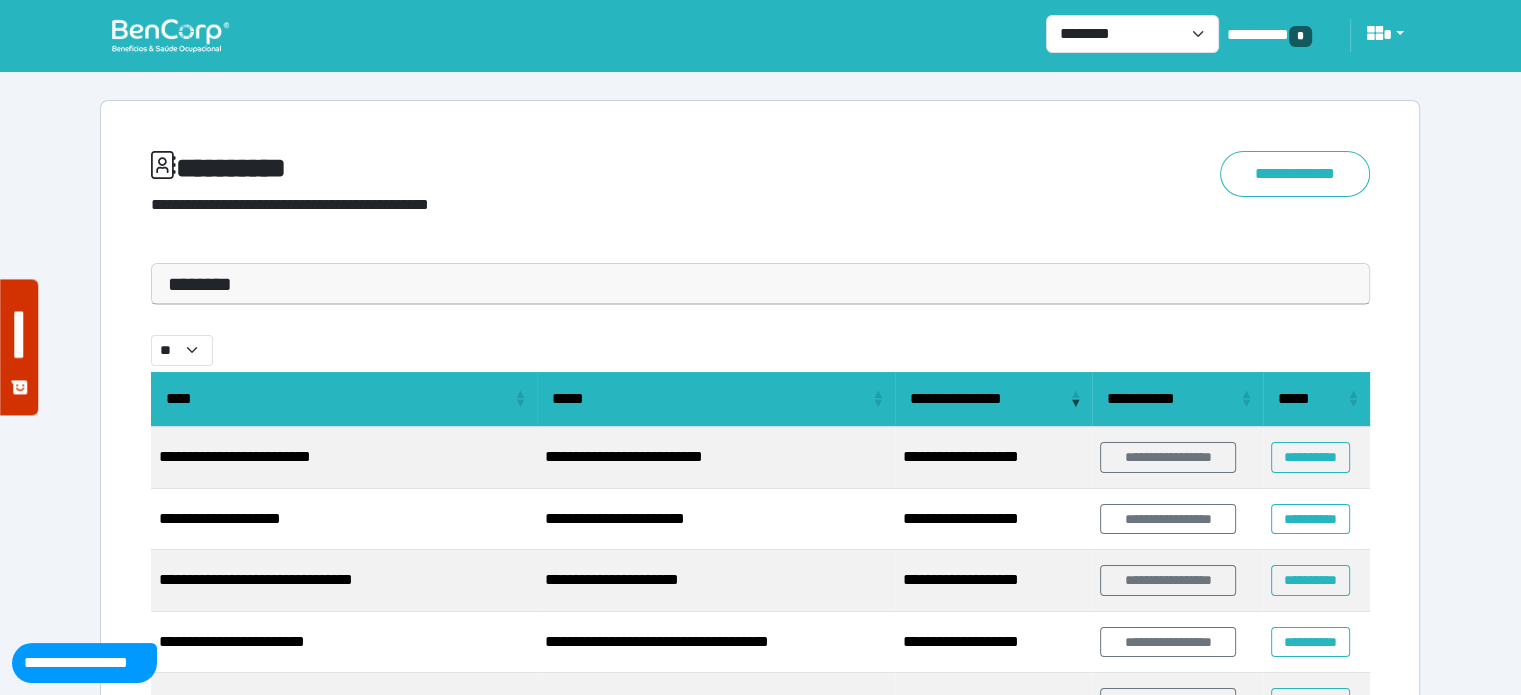 click on "********" at bounding box center [760, 284] 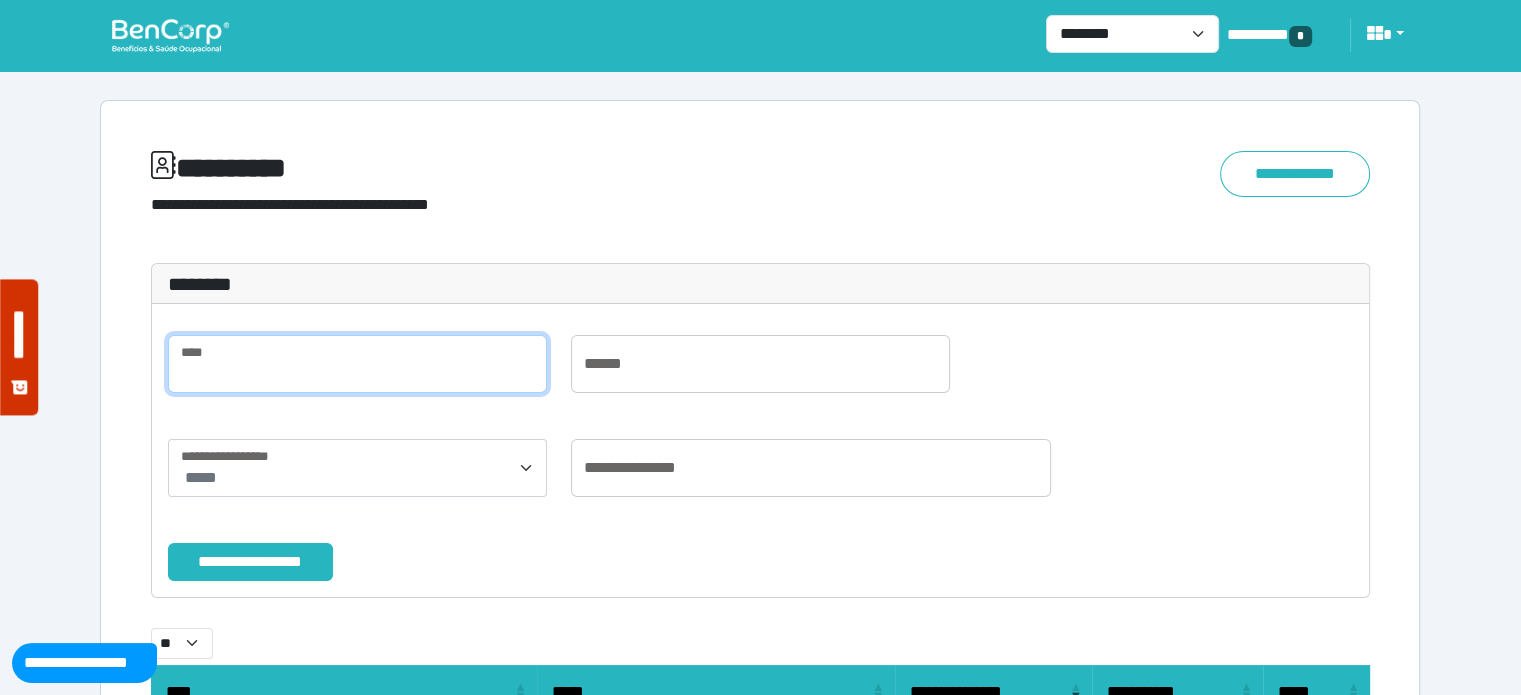 click at bounding box center (357, 364) 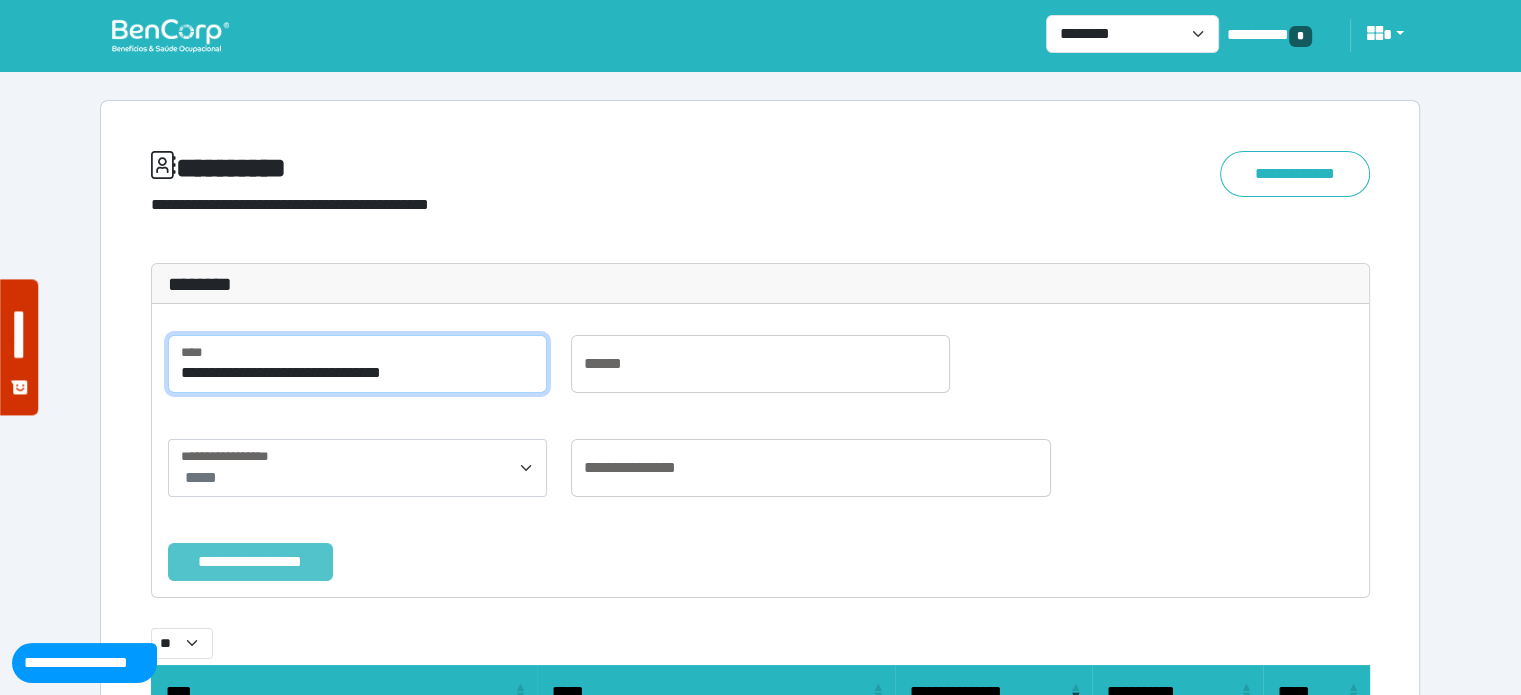 type on "**********" 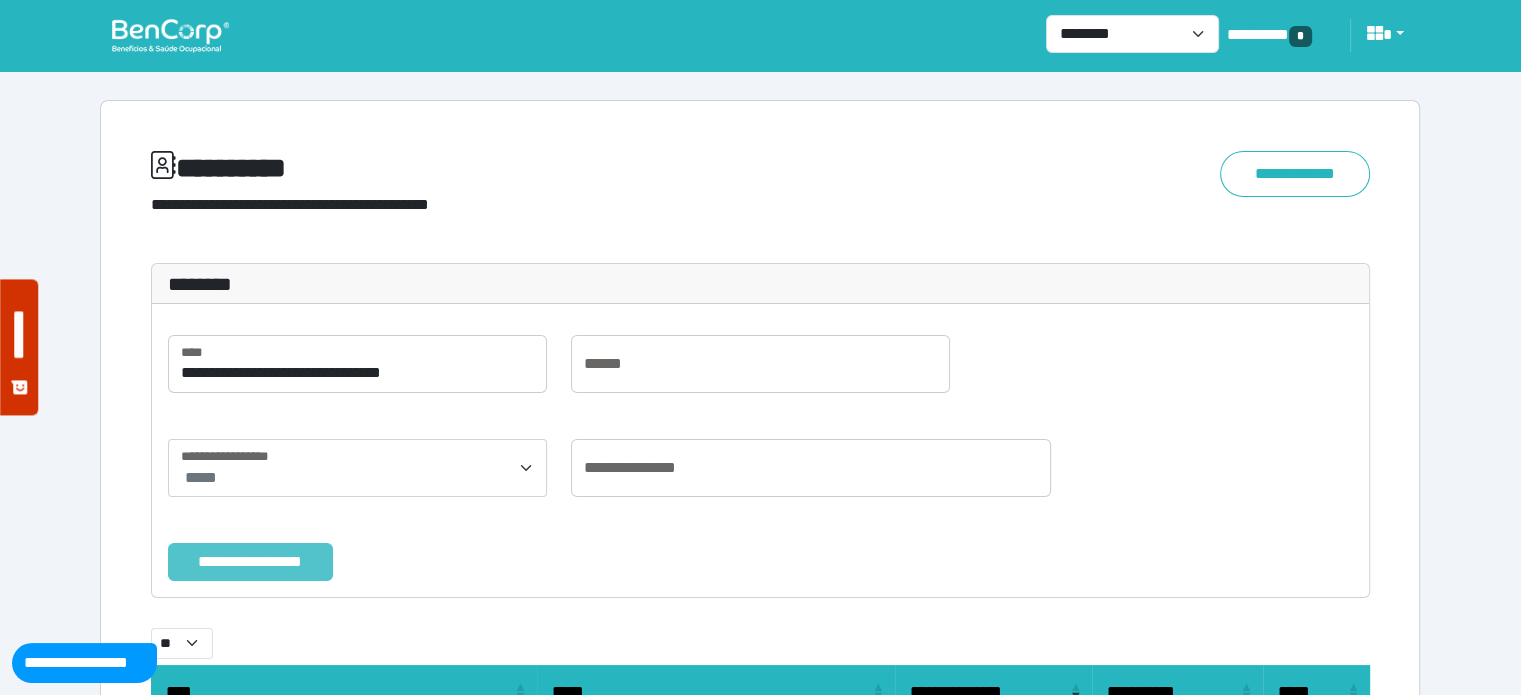 click on "**********" at bounding box center (250, 562) 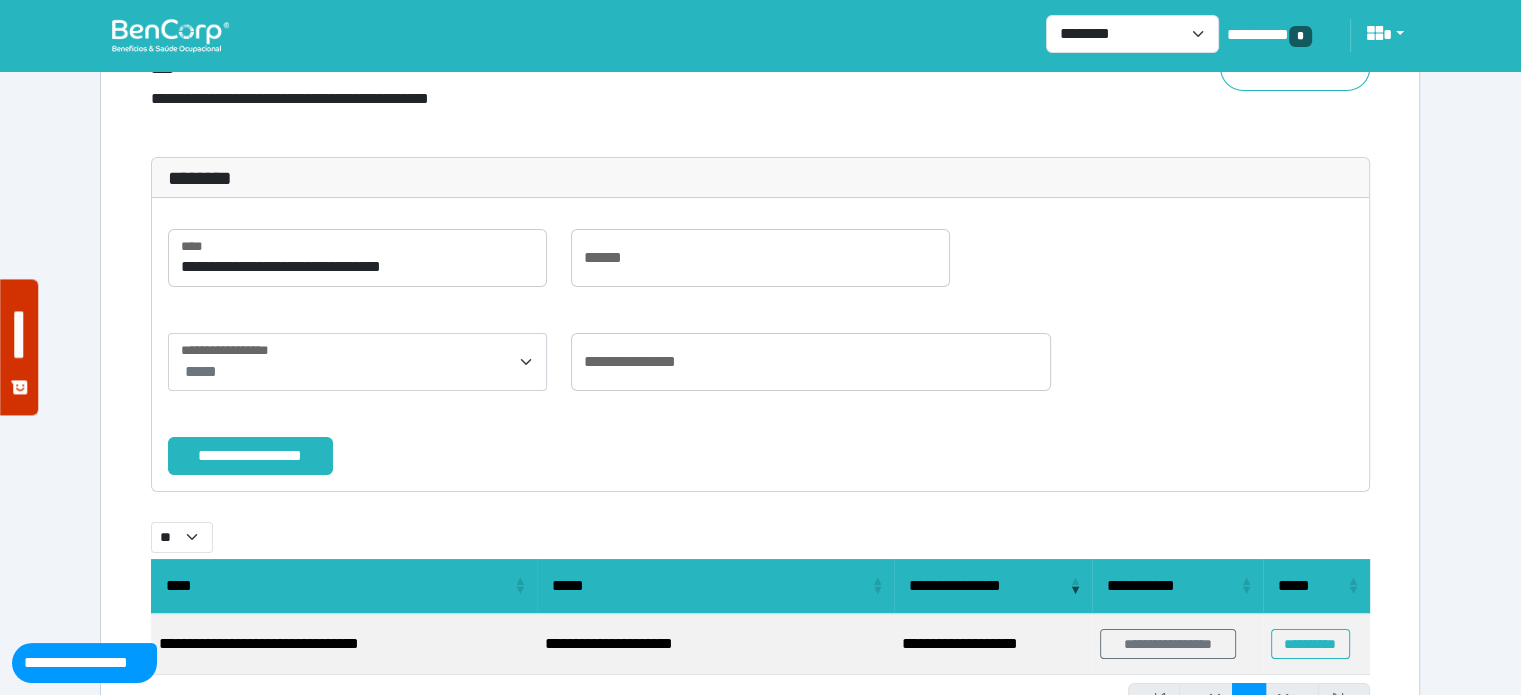 scroll, scrollTop: 203, scrollLeft: 0, axis: vertical 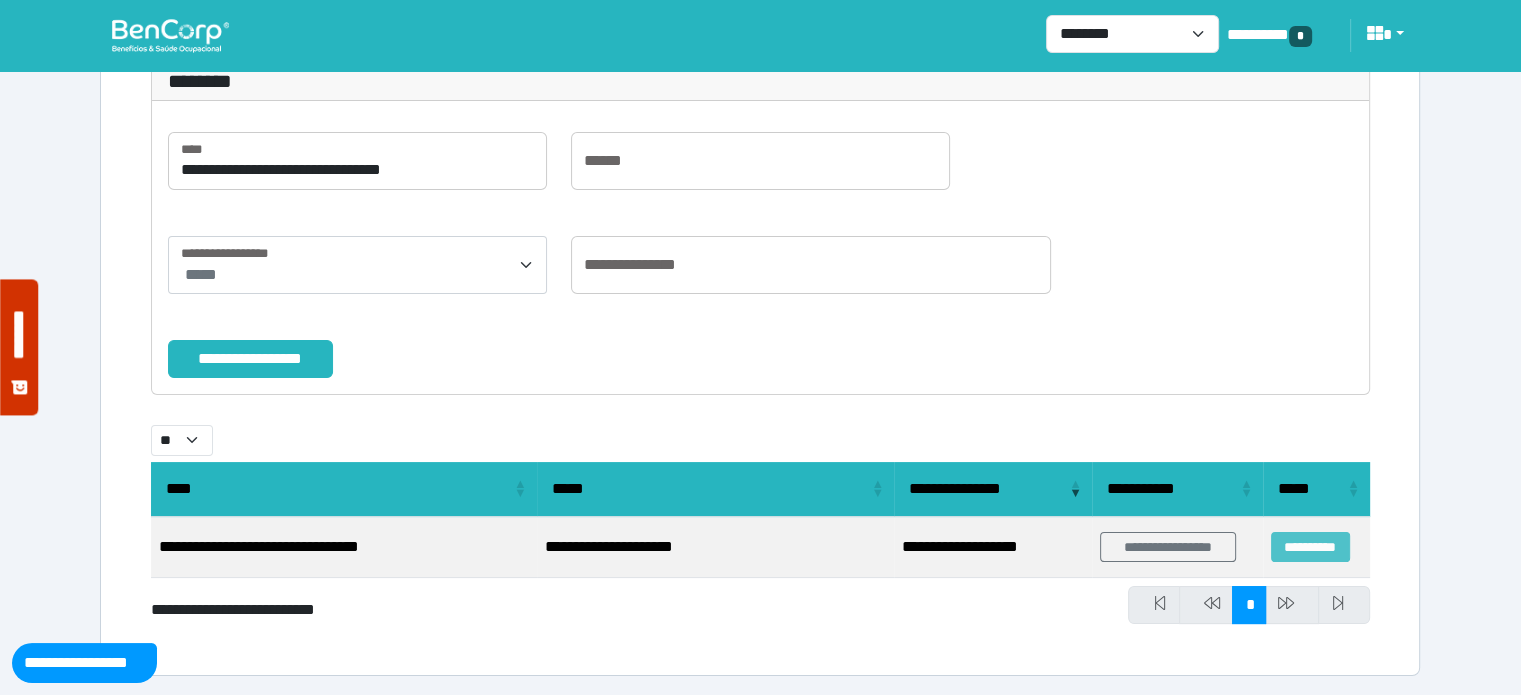 click on "**********" at bounding box center (1310, 547) 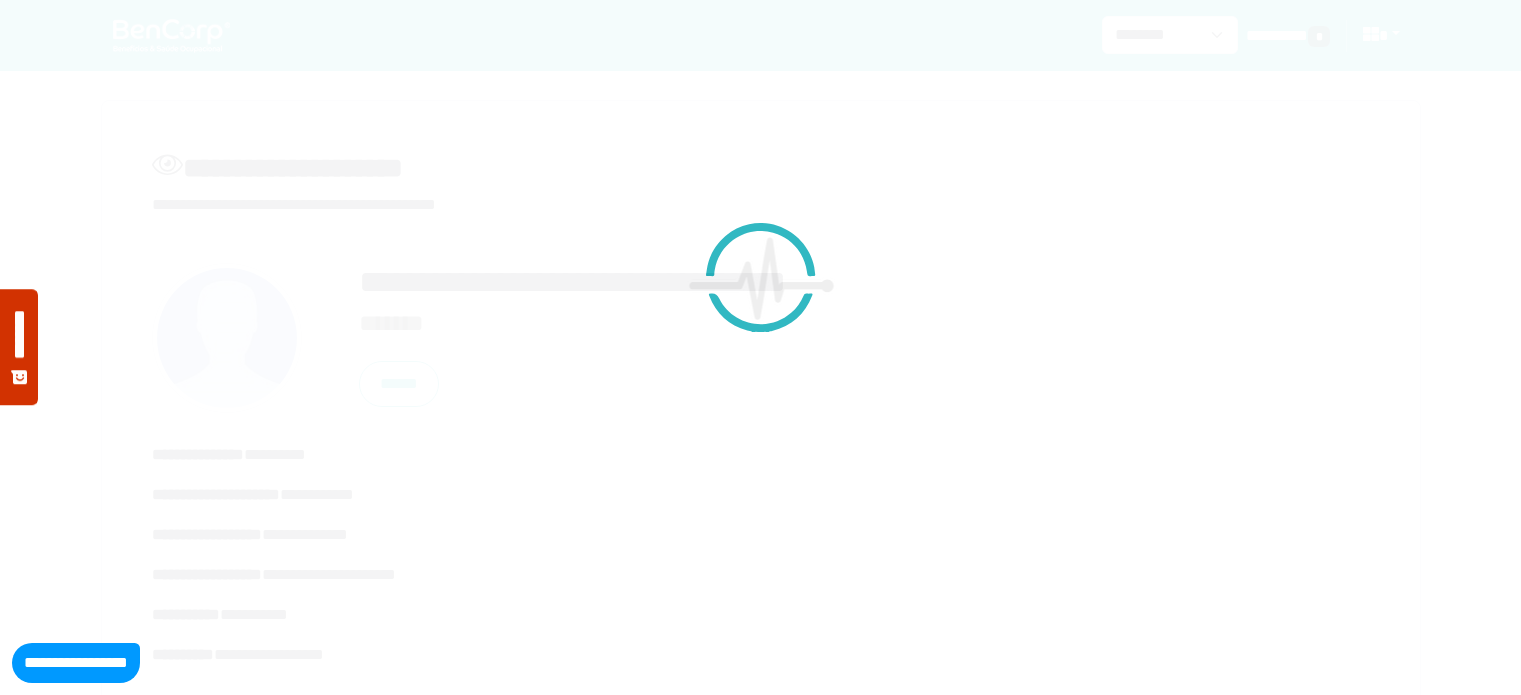 scroll, scrollTop: 0, scrollLeft: 0, axis: both 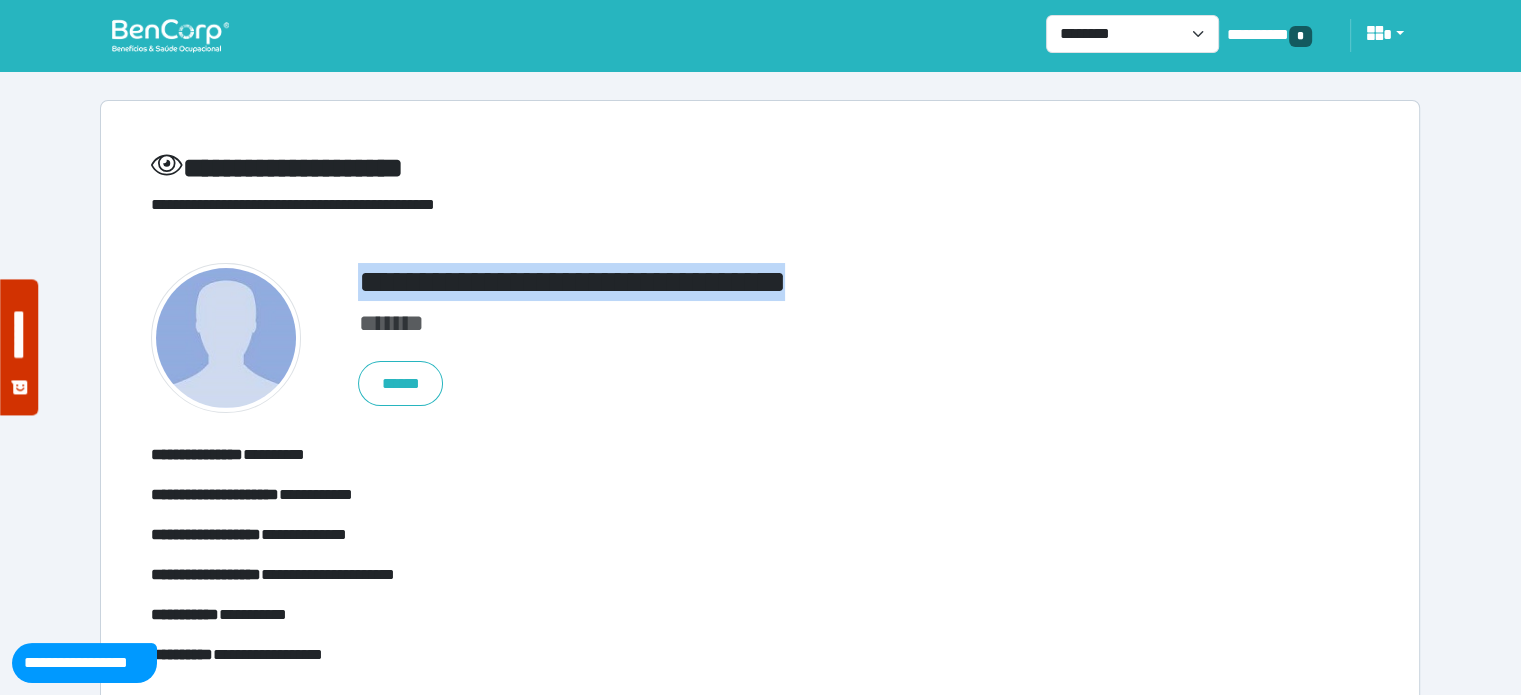 drag, startPoint x: 885, startPoint y: 276, endPoint x: 355, endPoint y: 269, distance: 530.0462 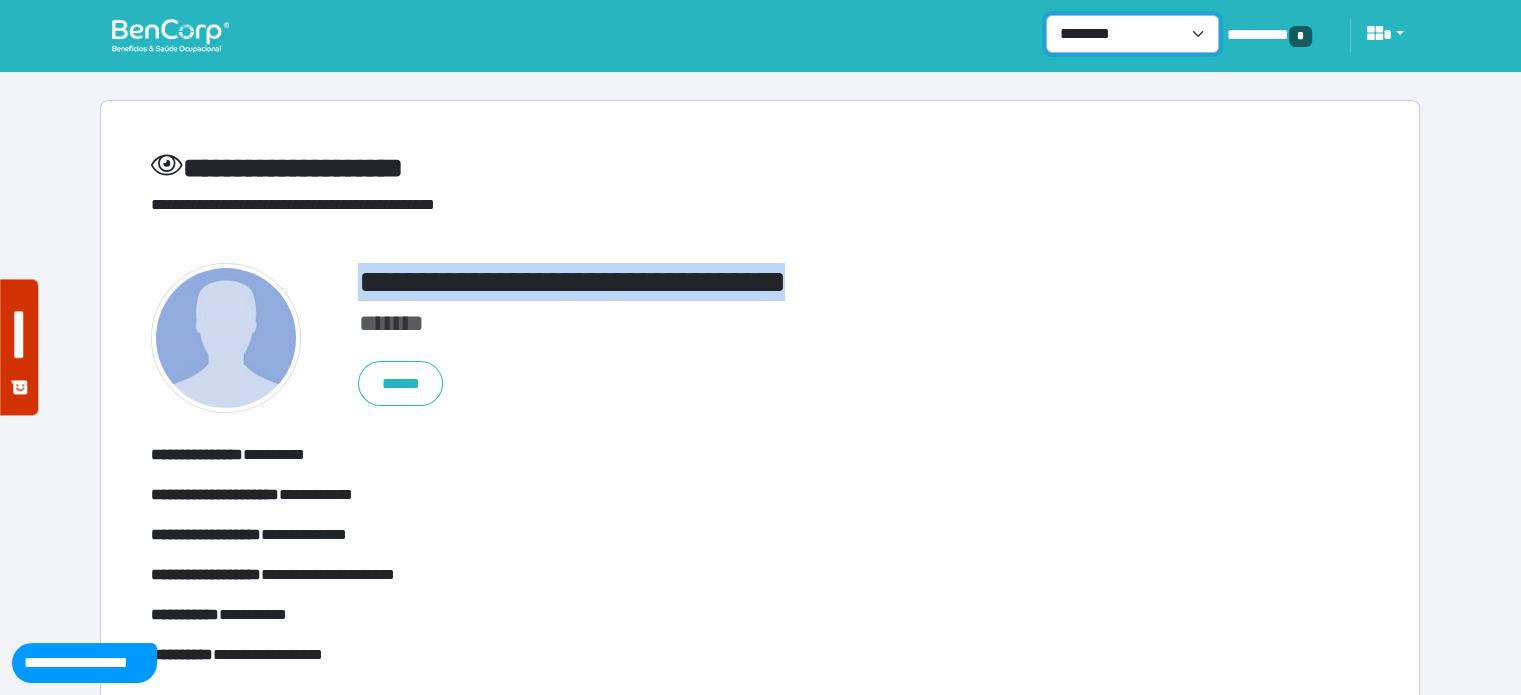 click on "**********" at bounding box center [1132, 34] 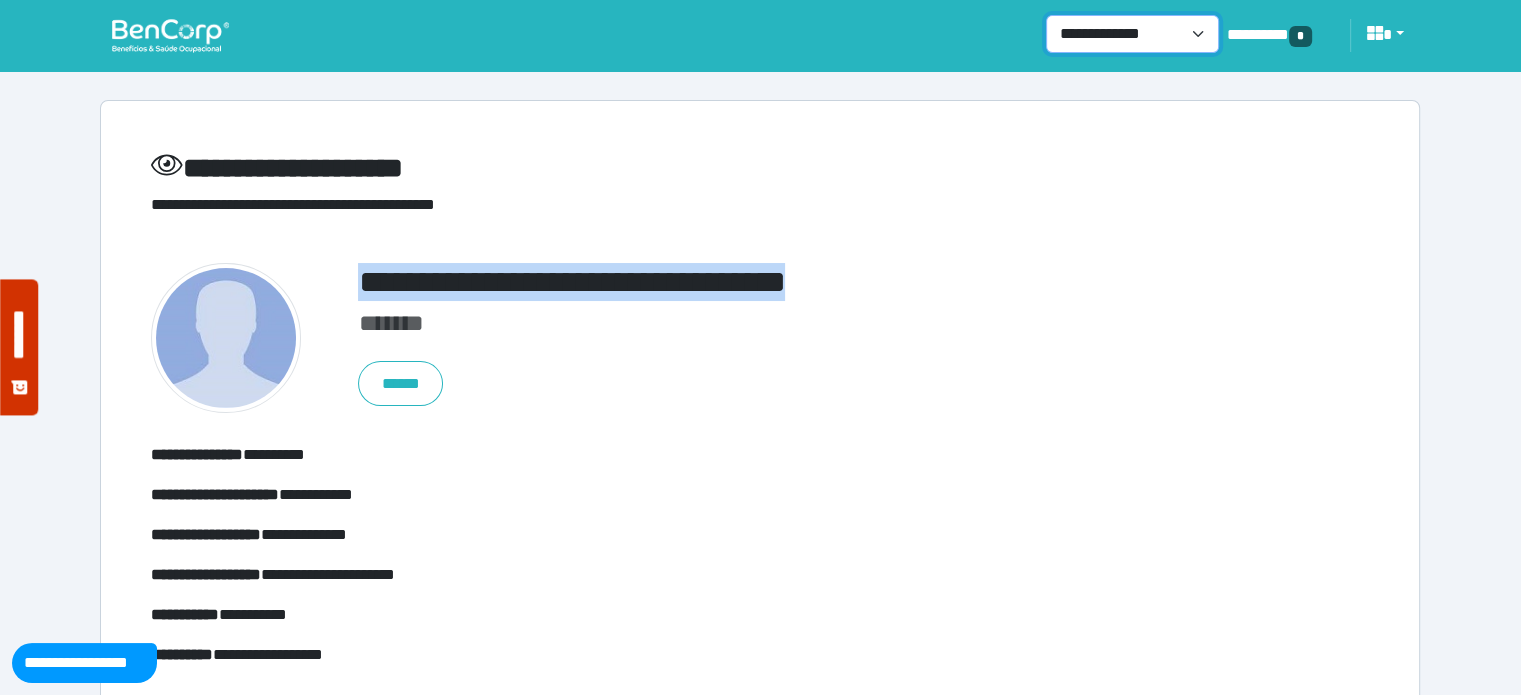 click on "**********" at bounding box center [1132, 34] 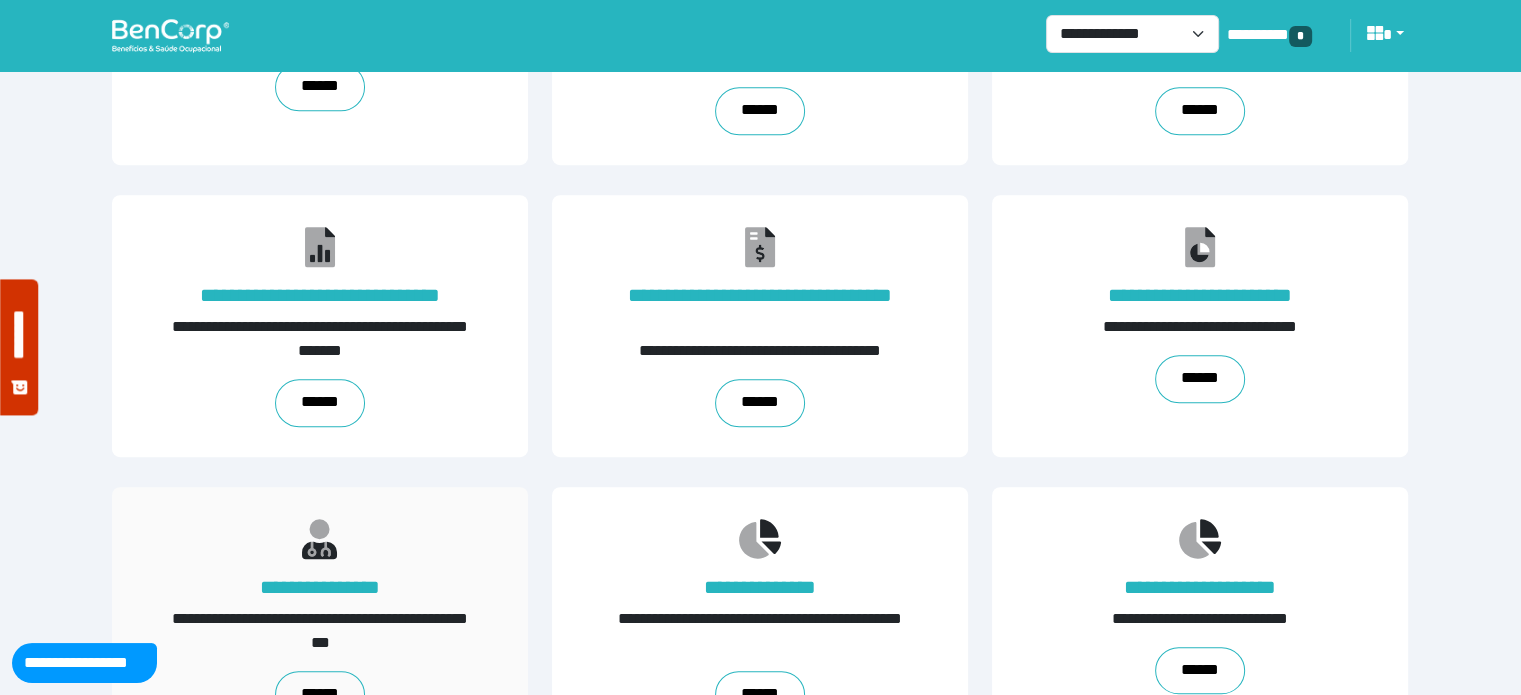 scroll, scrollTop: 1212, scrollLeft: 0, axis: vertical 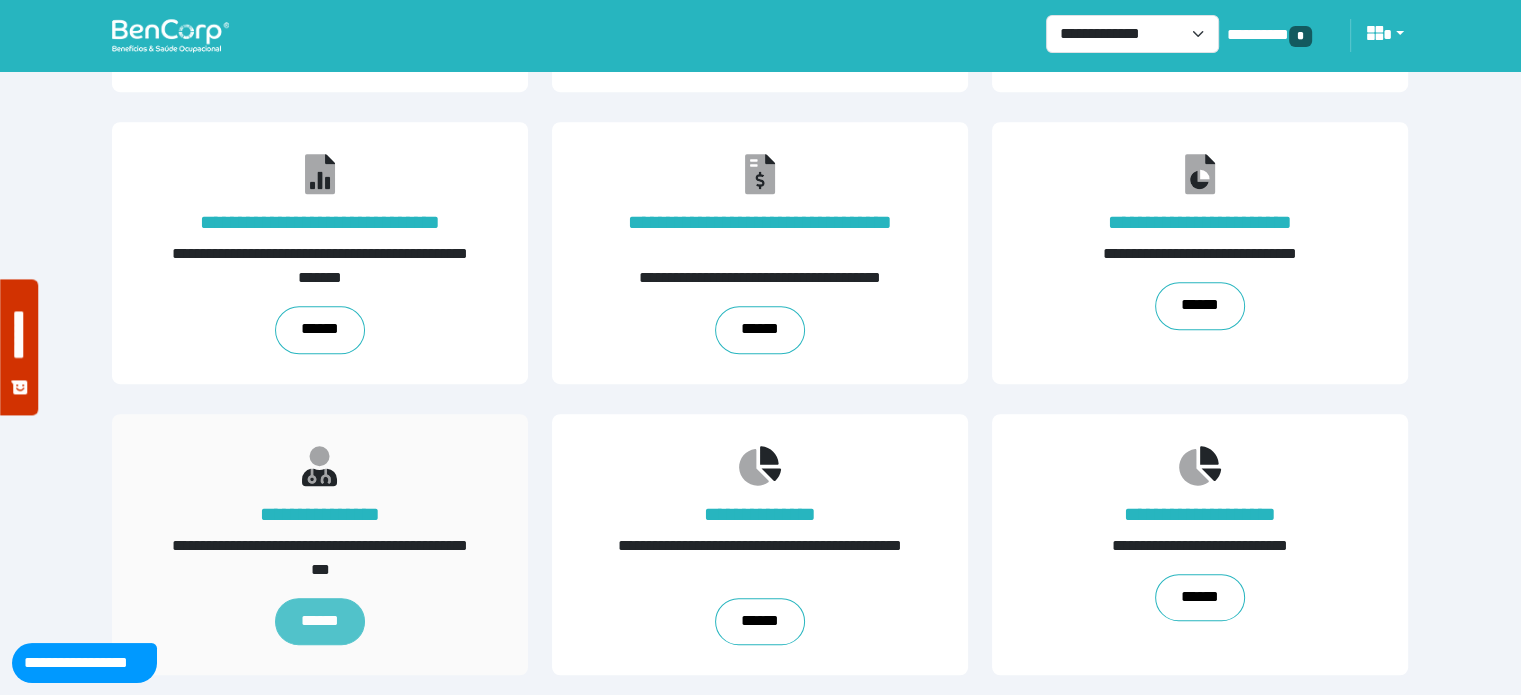 click on "******" at bounding box center [320, 622] 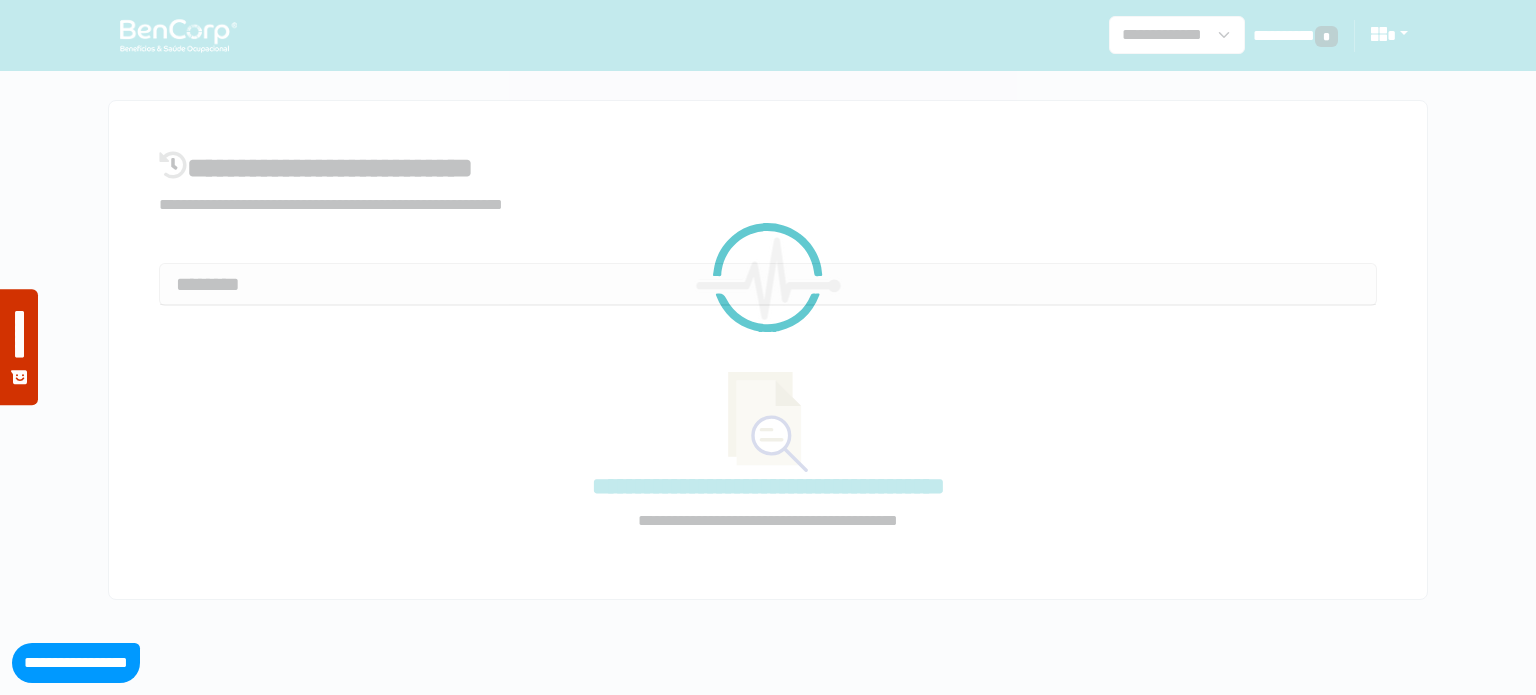 select on "**" 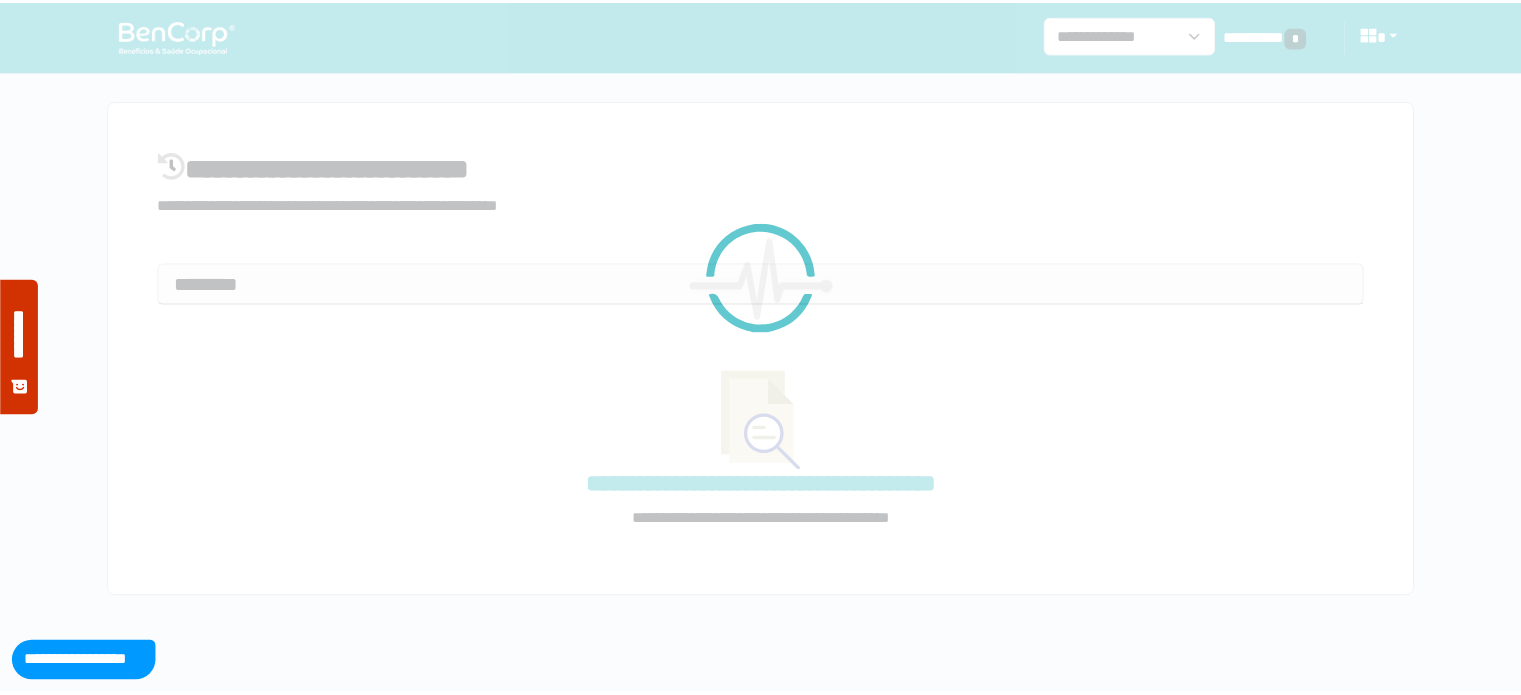 scroll, scrollTop: 0, scrollLeft: 0, axis: both 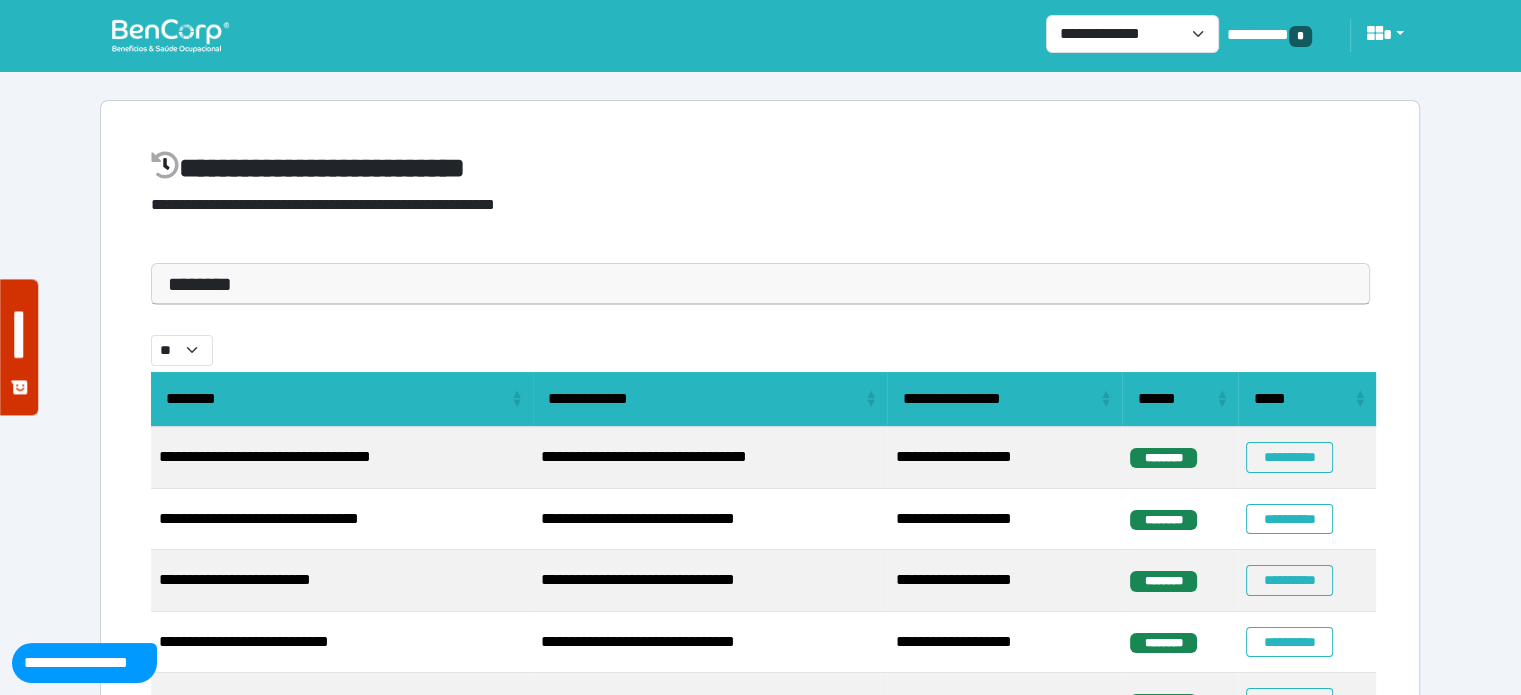 click on "********" at bounding box center [760, 284] 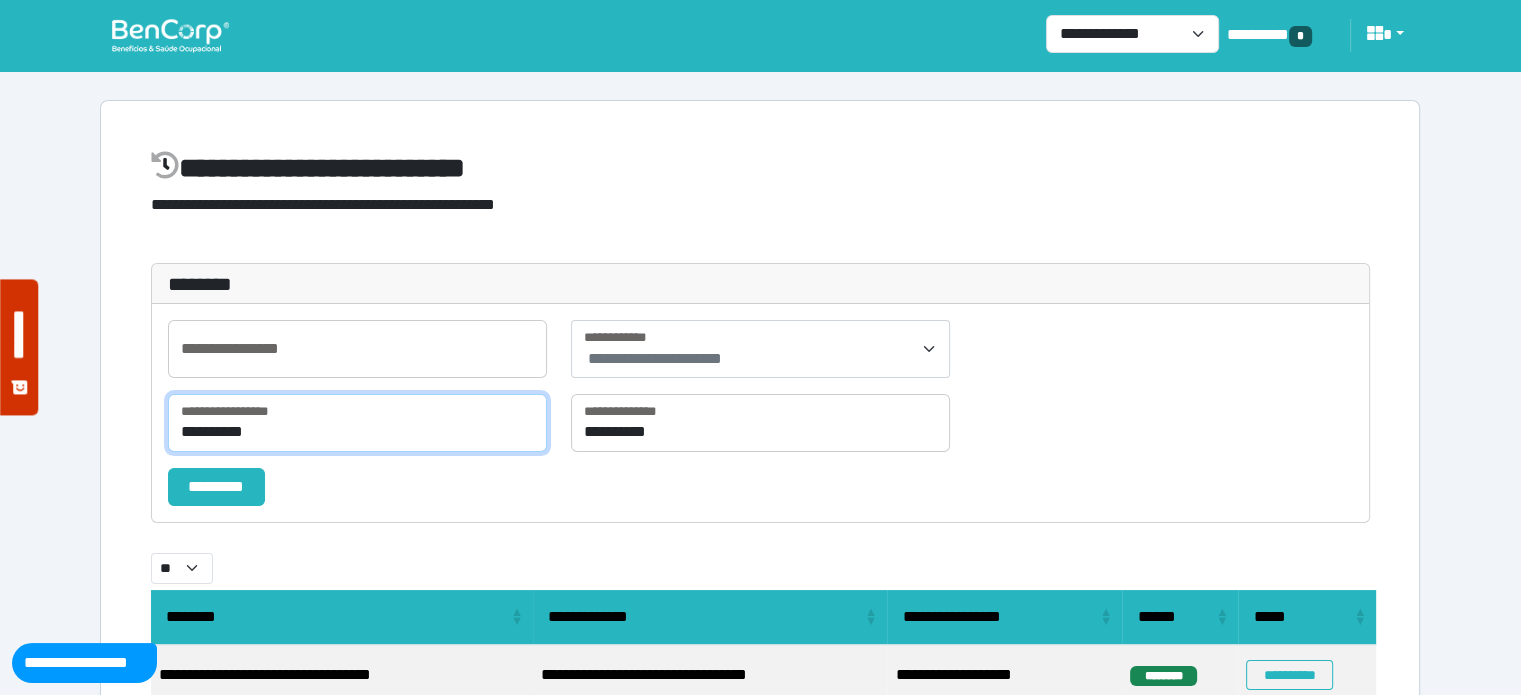 click on "**********" at bounding box center [357, 423] 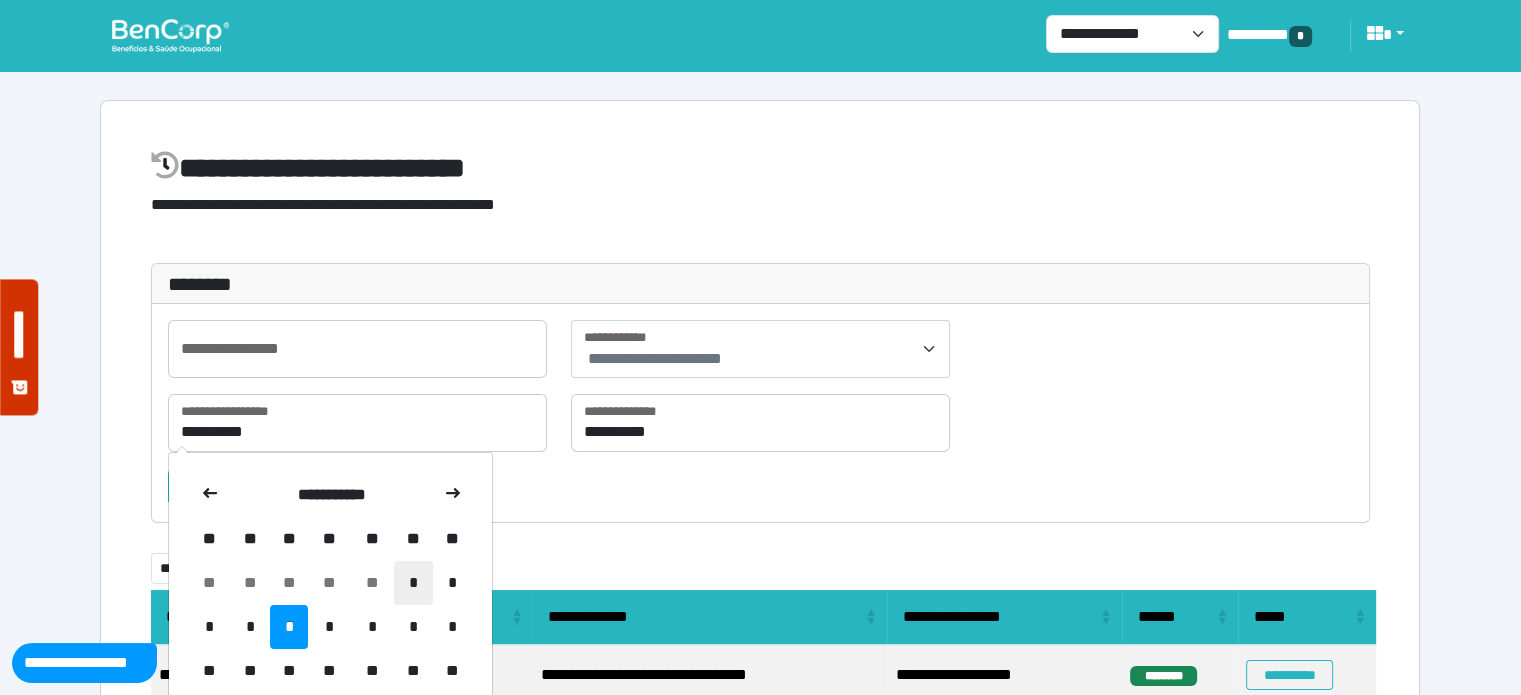 click on "*" at bounding box center (413, 583) 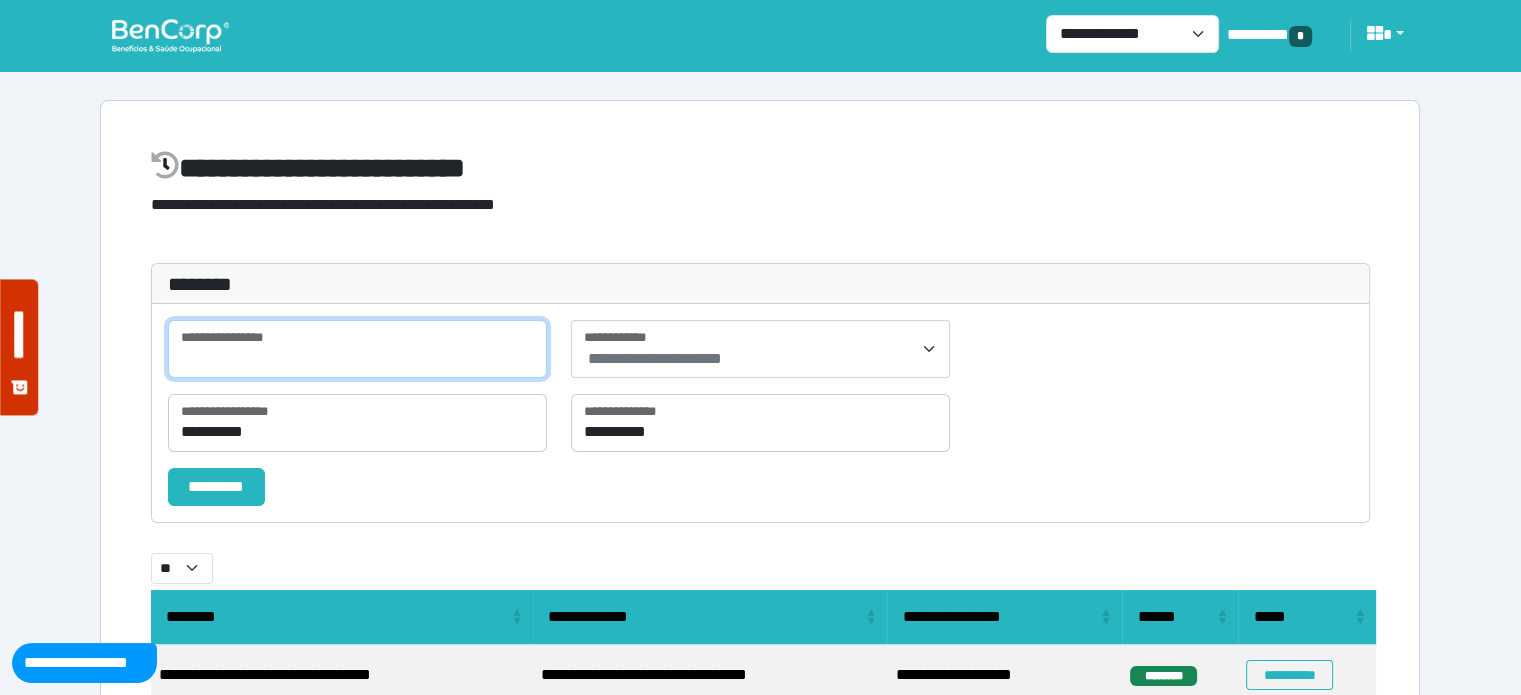 click at bounding box center (357, 349) 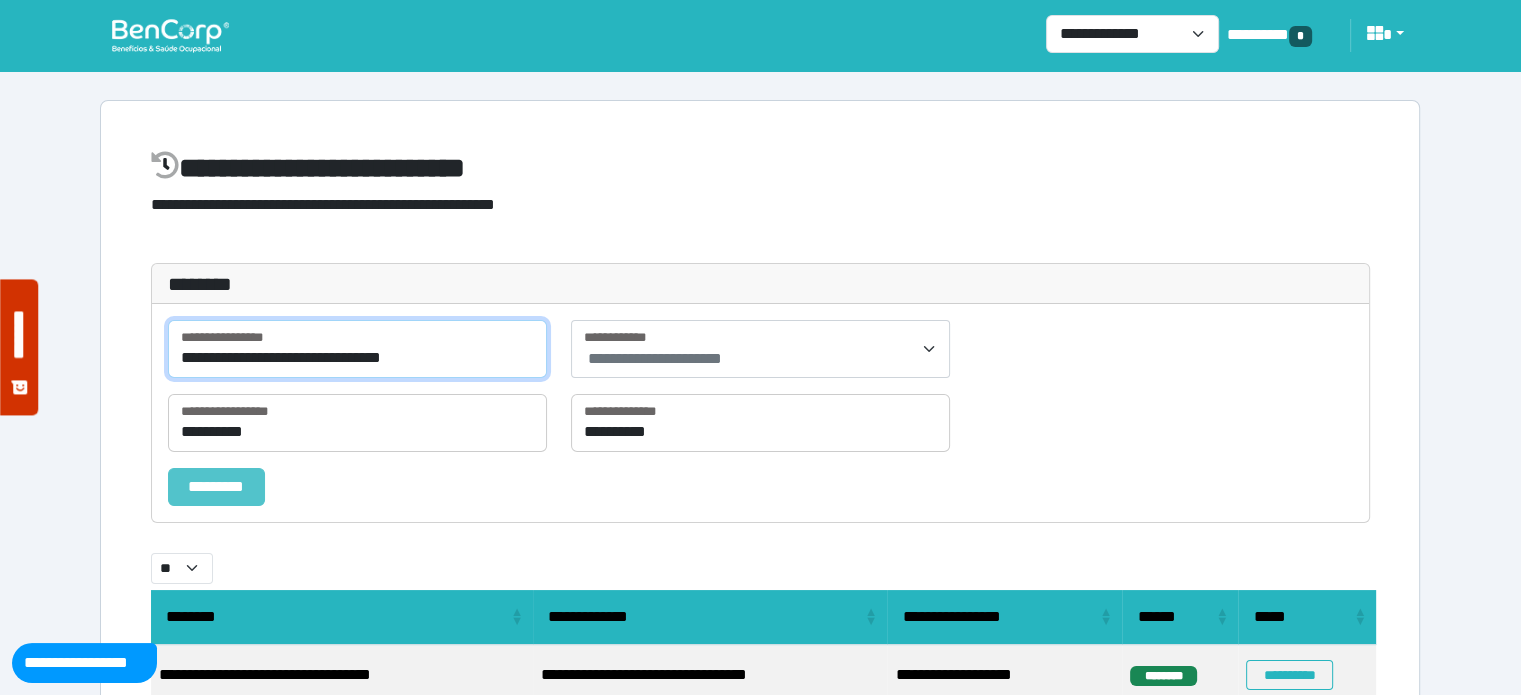 type on "**********" 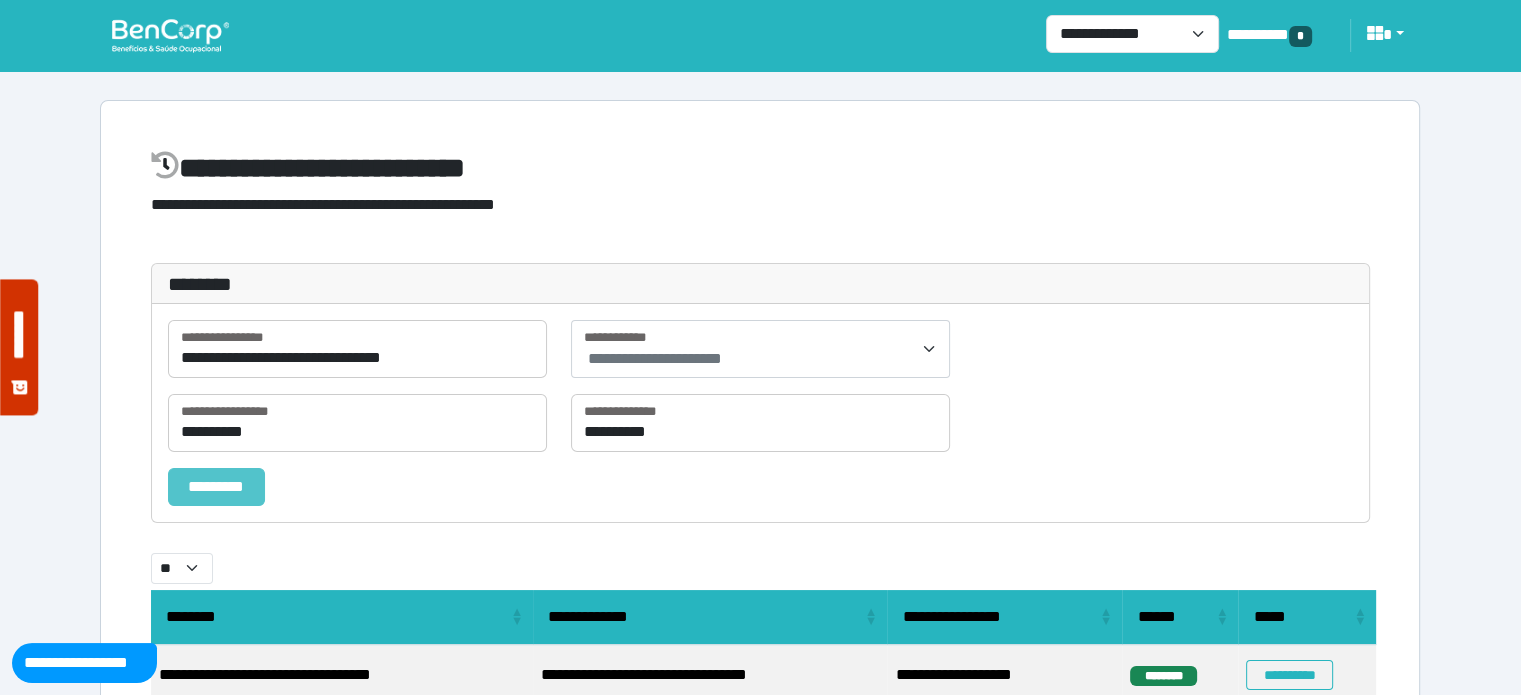 click on "*********" at bounding box center [216, 487] 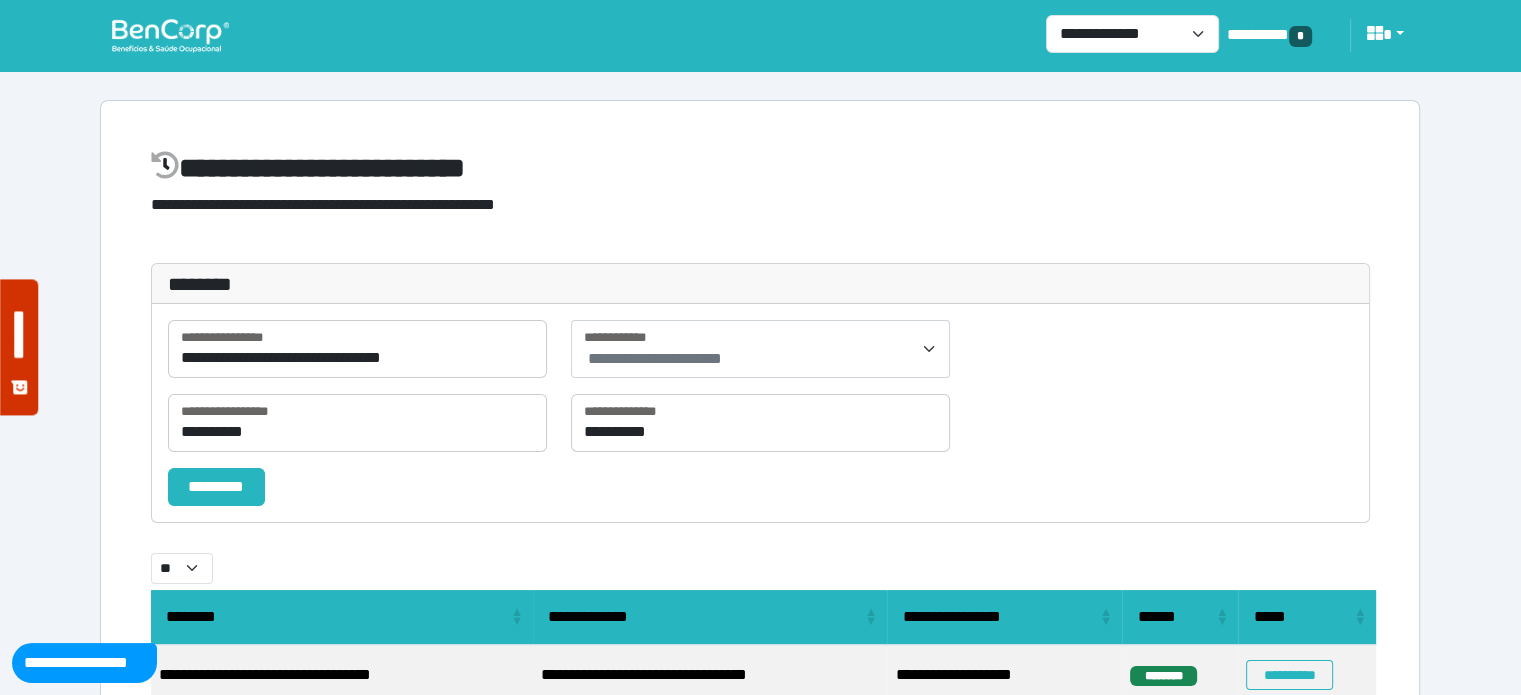 select on "**" 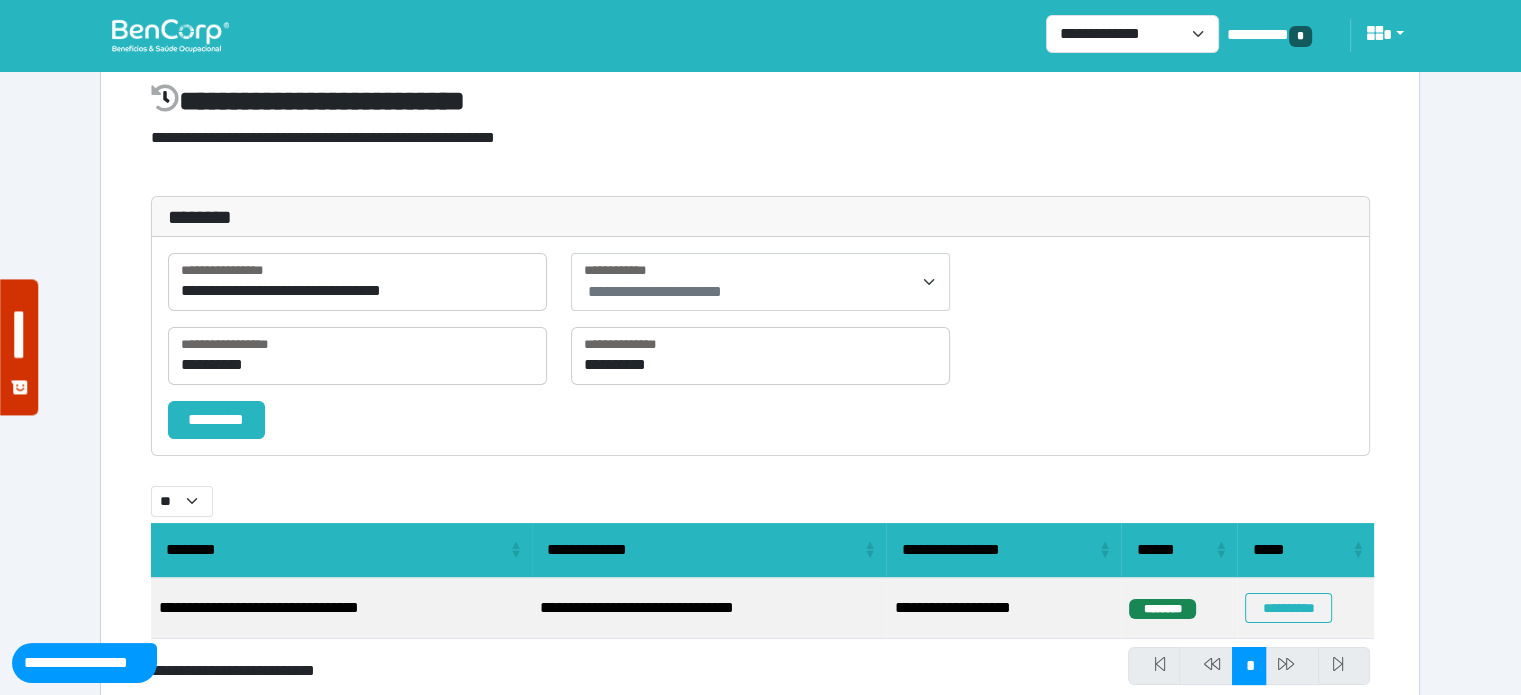 scroll, scrollTop: 144, scrollLeft: 0, axis: vertical 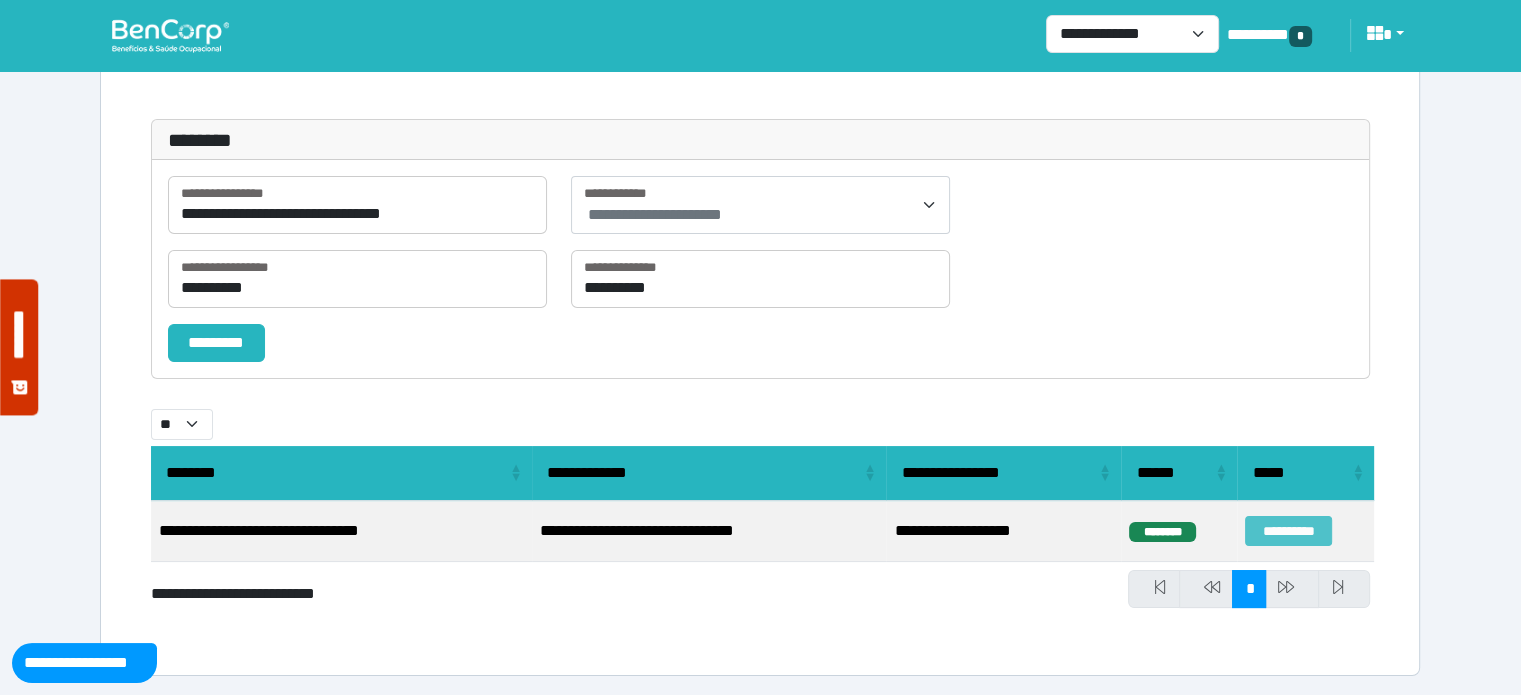 click on "**********" at bounding box center (1288, 531) 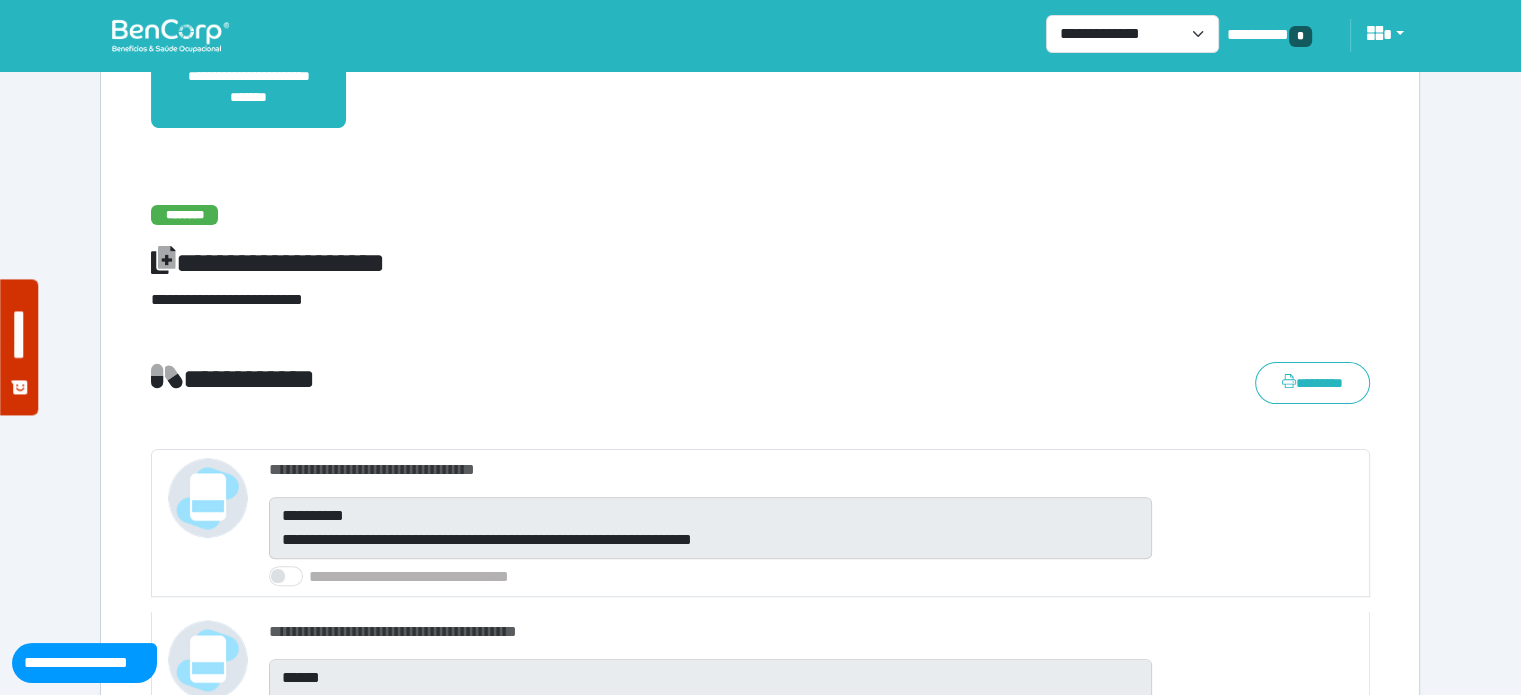 scroll, scrollTop: 500, scrollLeft: 0, axis: vertical 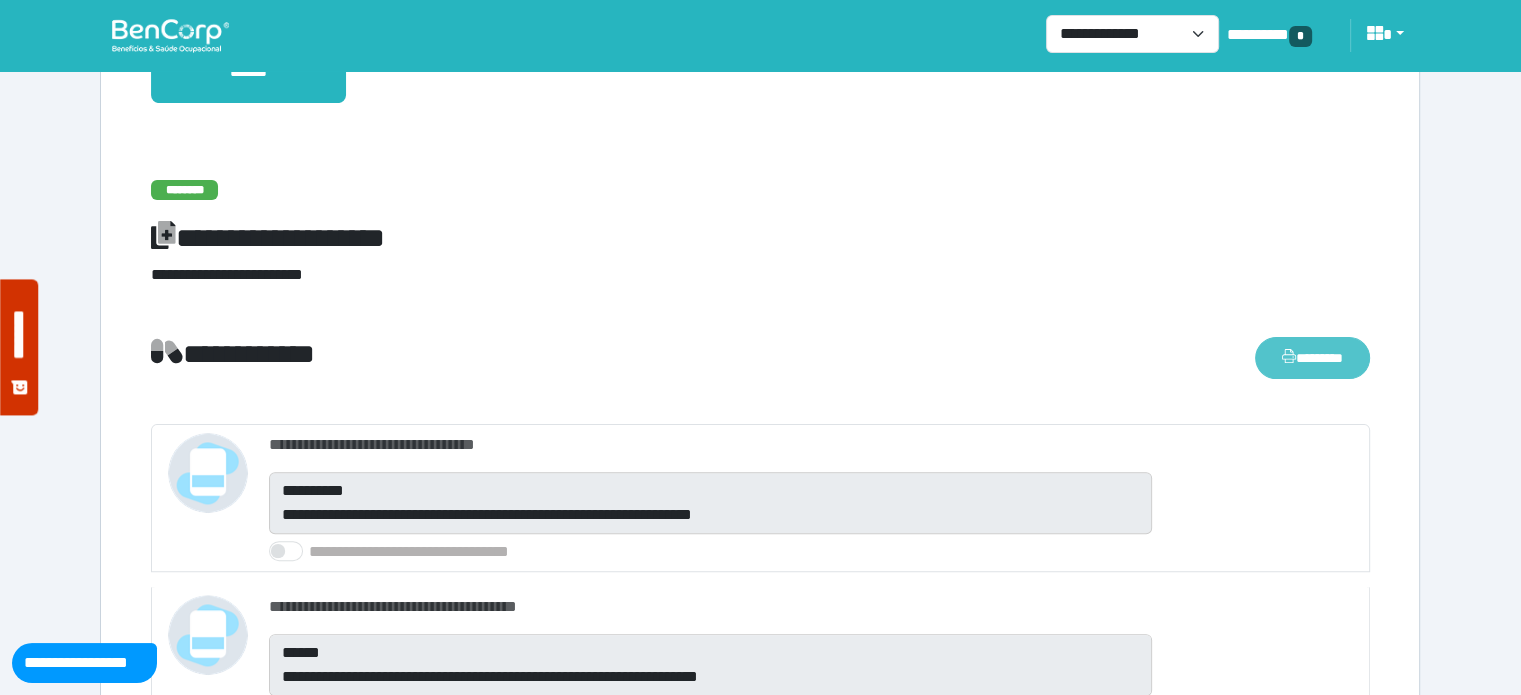 click on "********" at bounding box center [1312, 358] 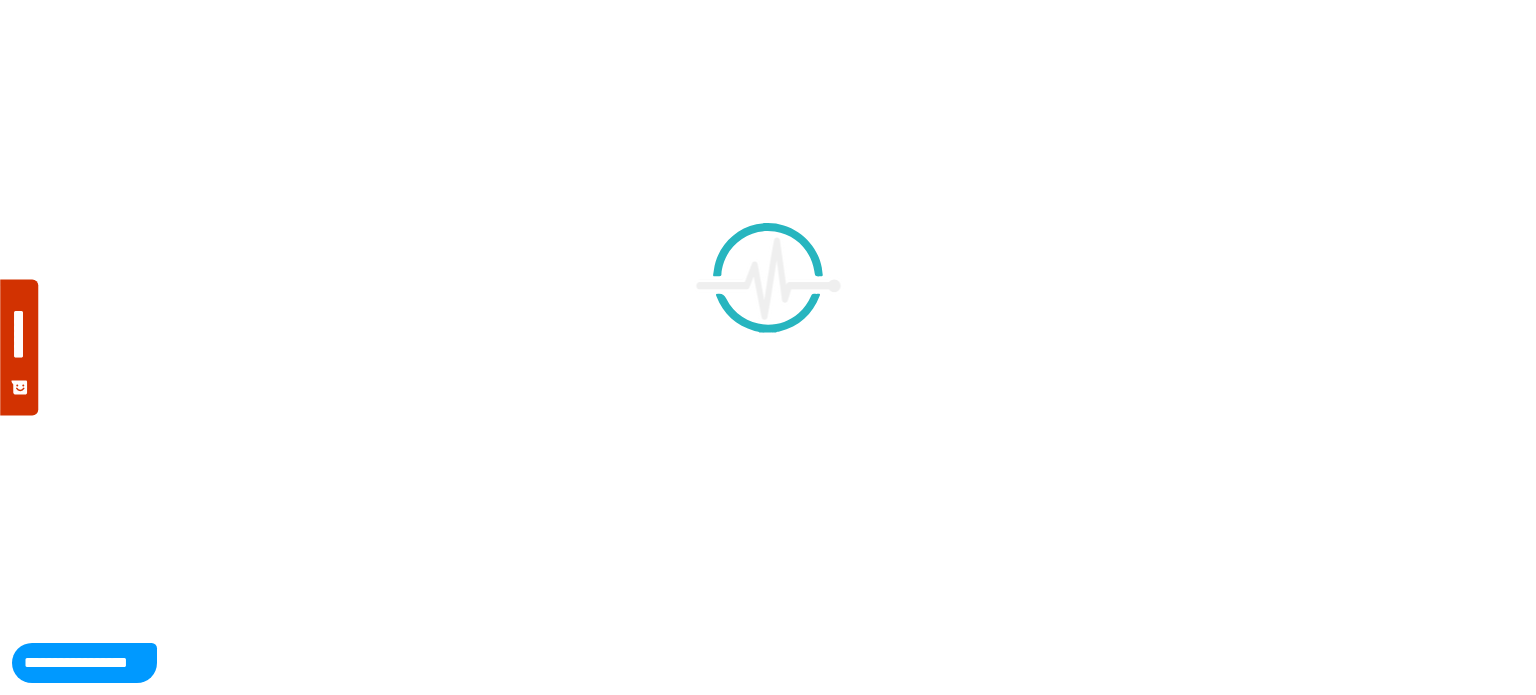 scroll, scrollTop: 0, scrollLeft: 0, axis: both 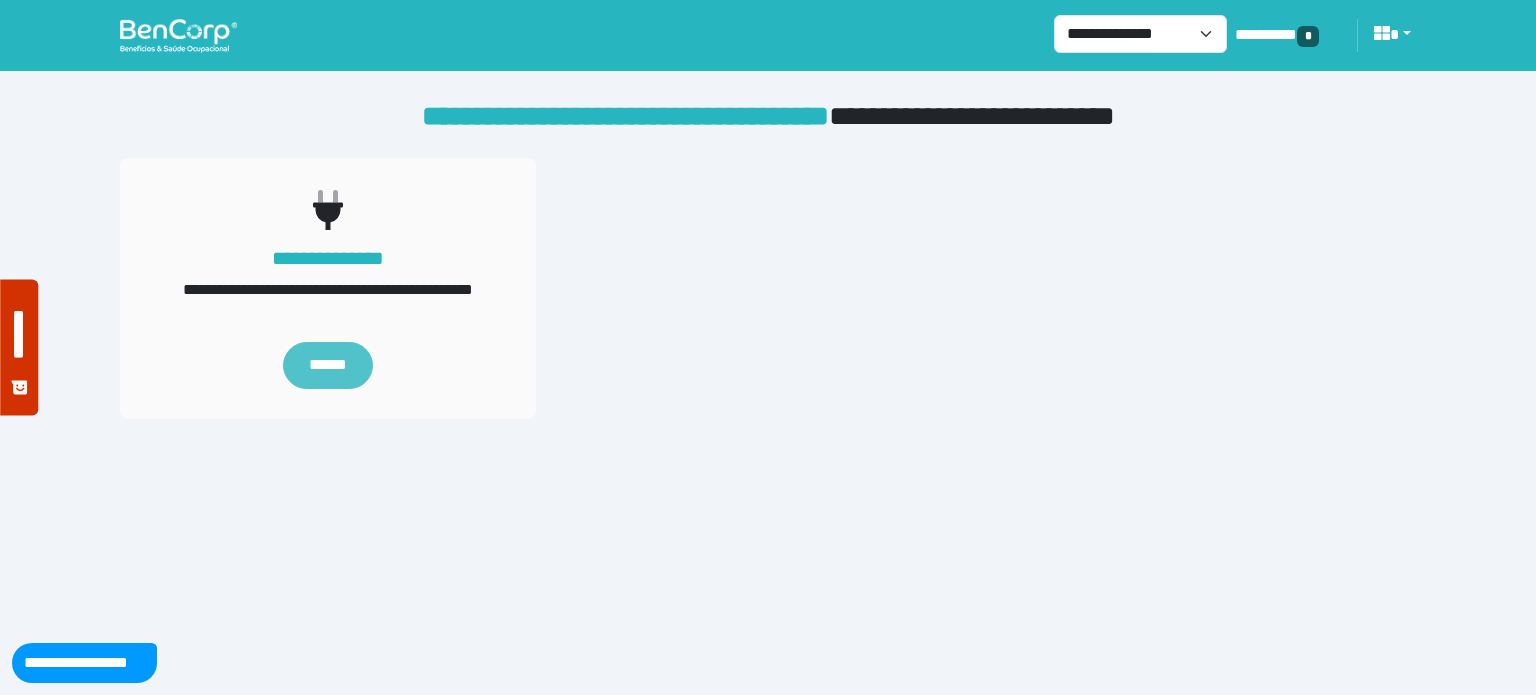 click on "******" at bounding box center (328, 365) 